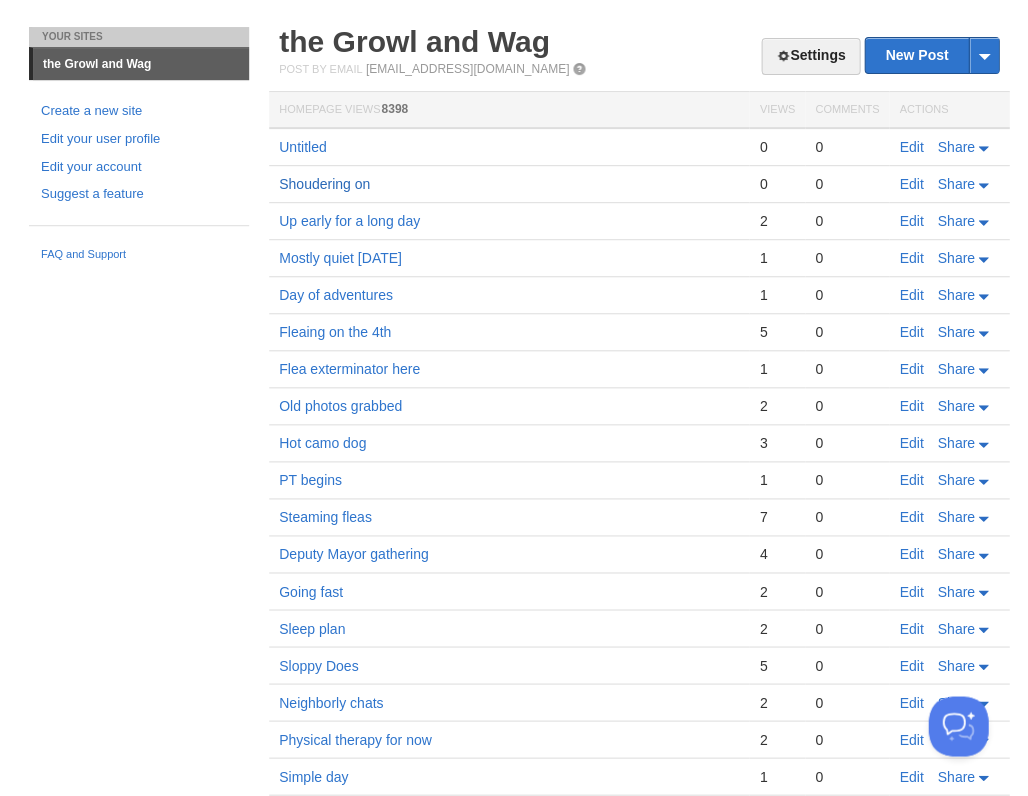 scroll, scrollTop: 0, scrollLeft: 0, axis: both 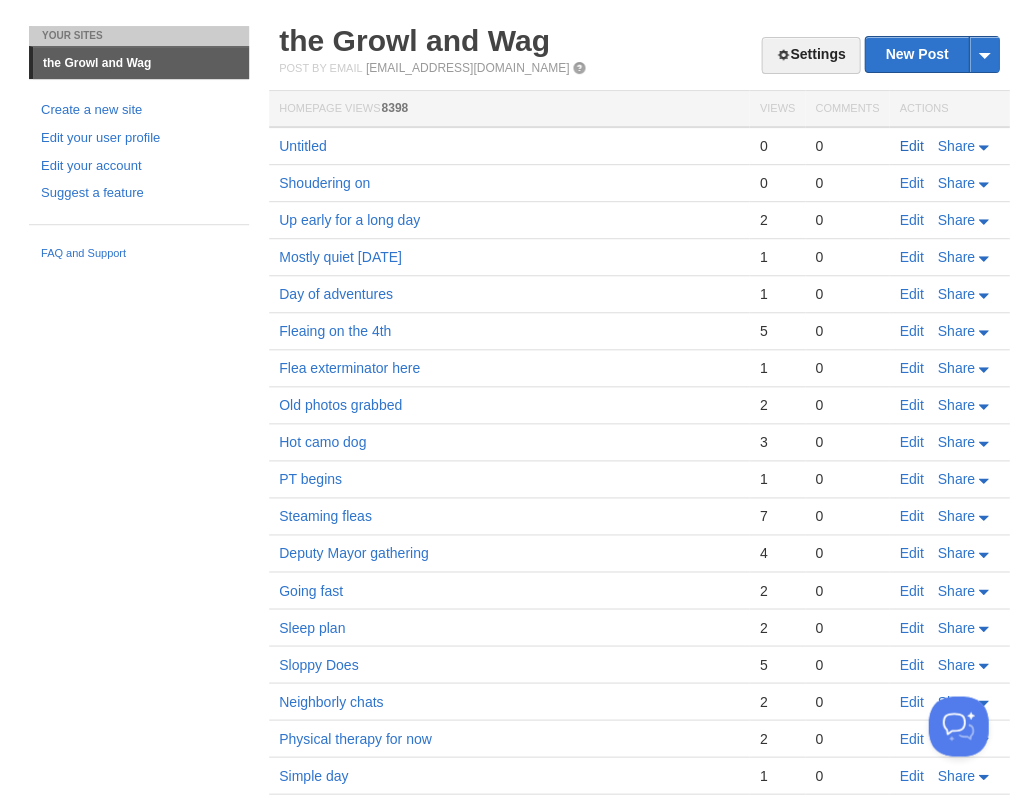 click on "Edit" at bounding box center [911, 146] 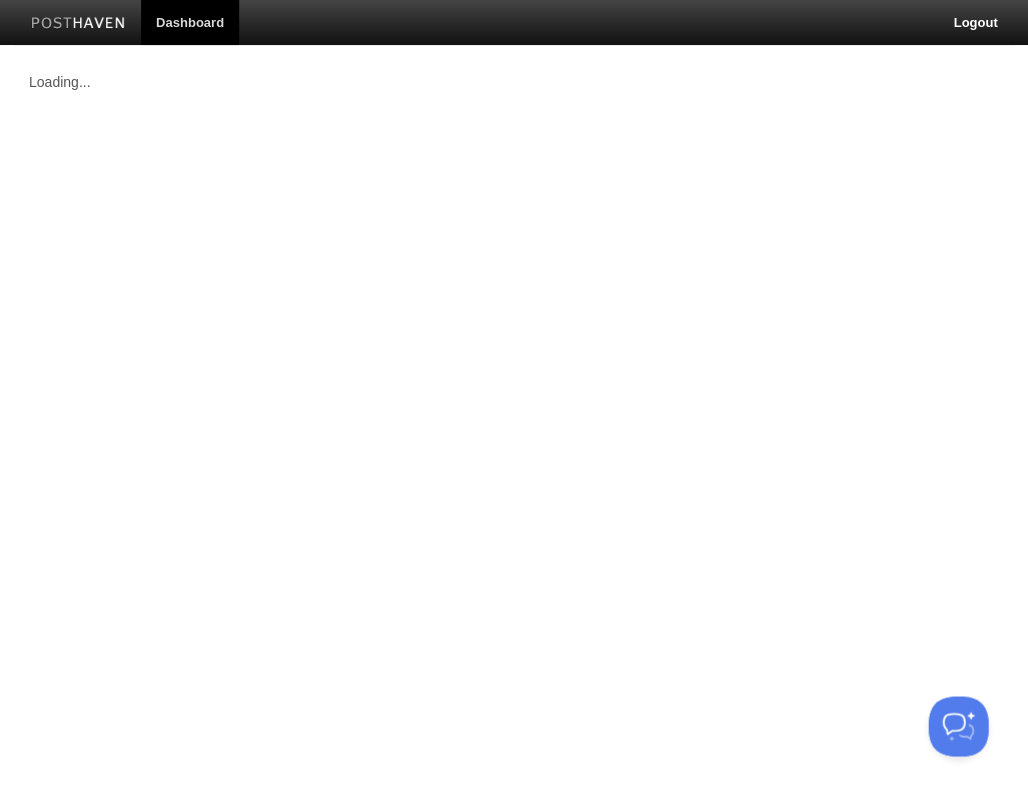 scroll, scrollTop: 0, scrollLeft: 0, axis: both 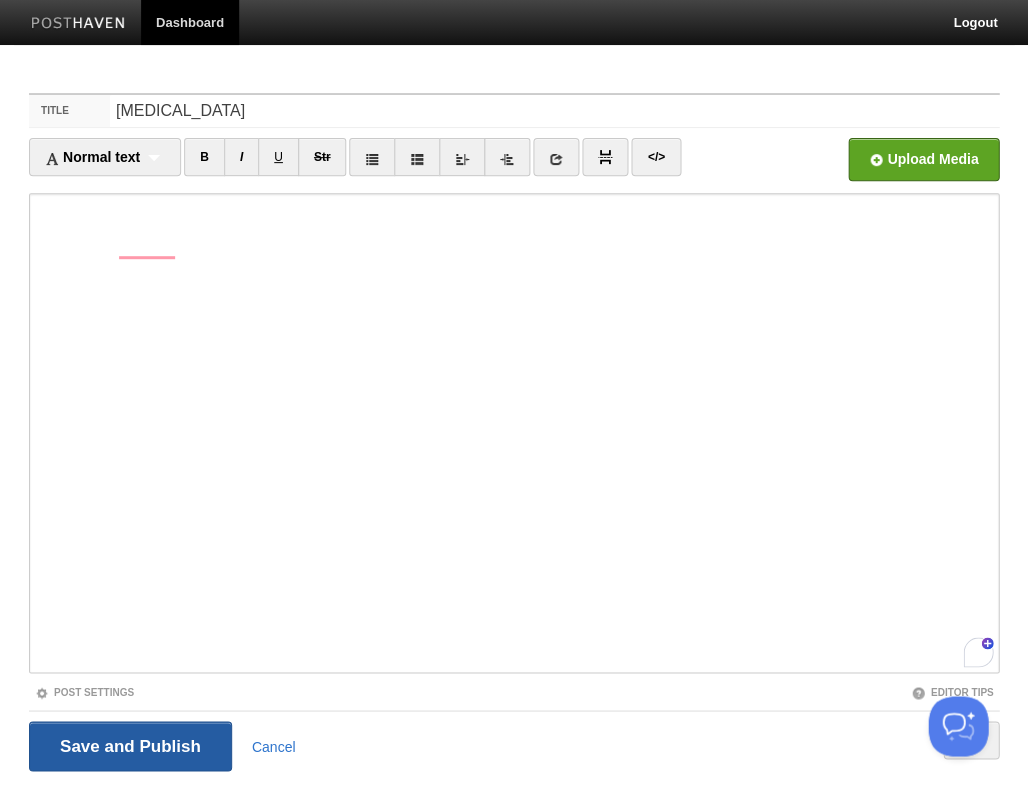 click on "Save and Publish" at bounding box center (130, 746) 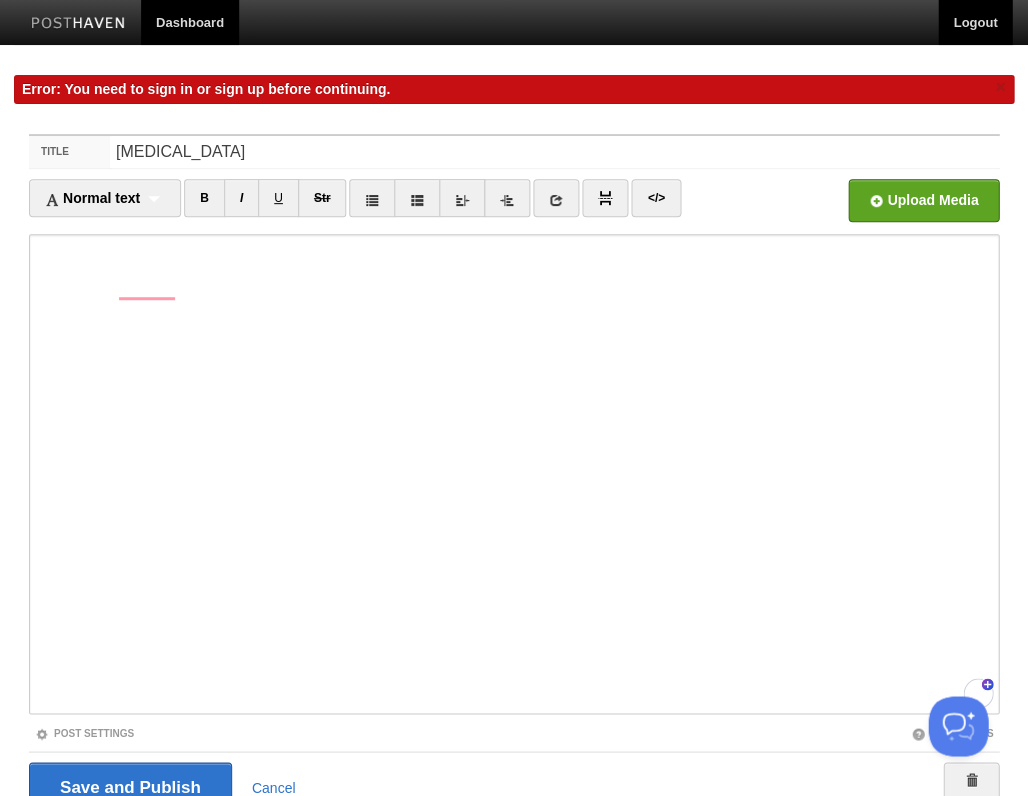 click on "Logout" at bounding box center [975, 22] 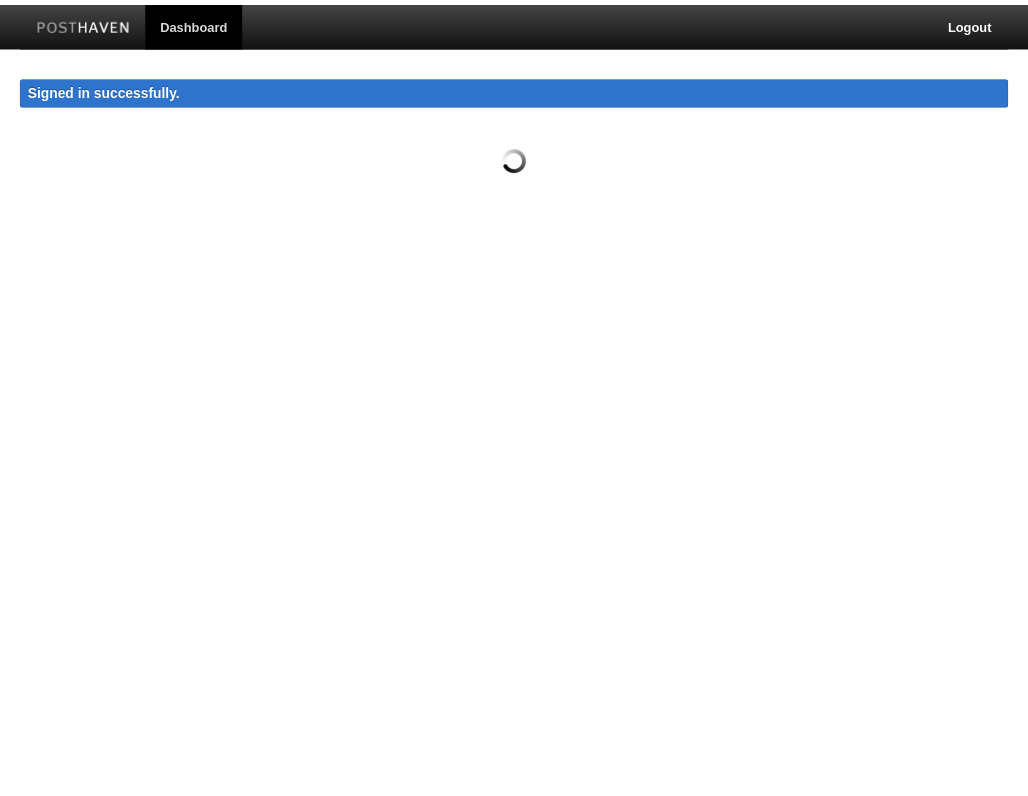 scroll, scrollTop: 0, scrollLeft: 0, axis: both 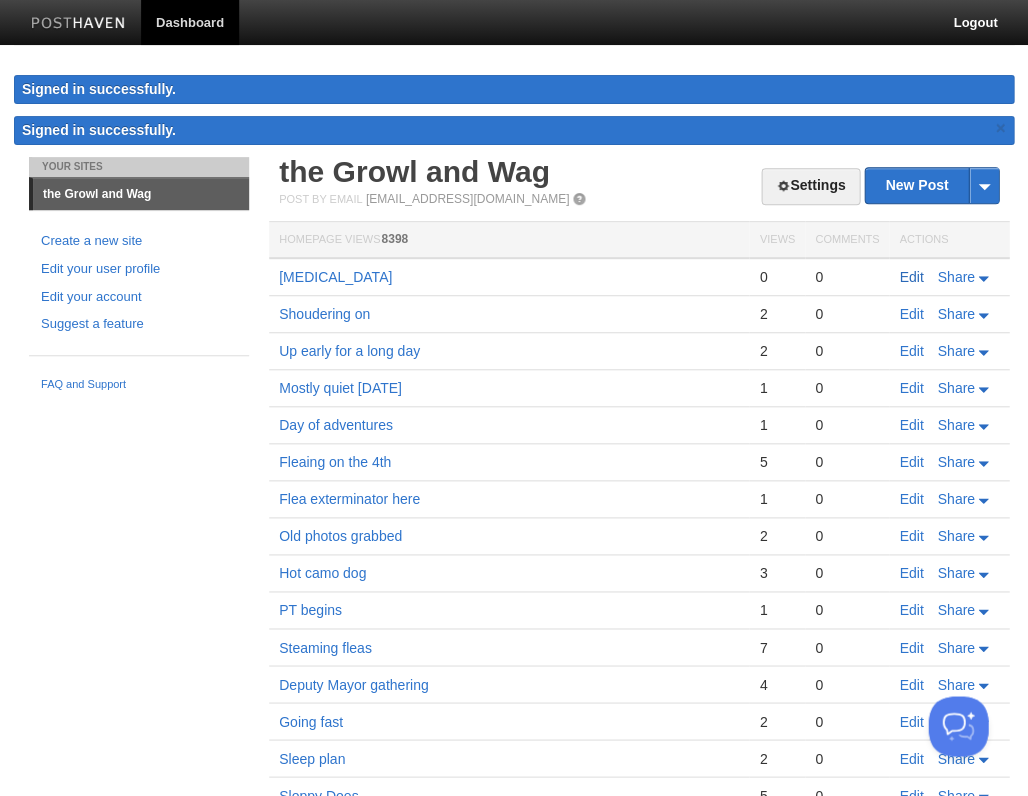 click on "Edit" at bounding box center (911, 277) 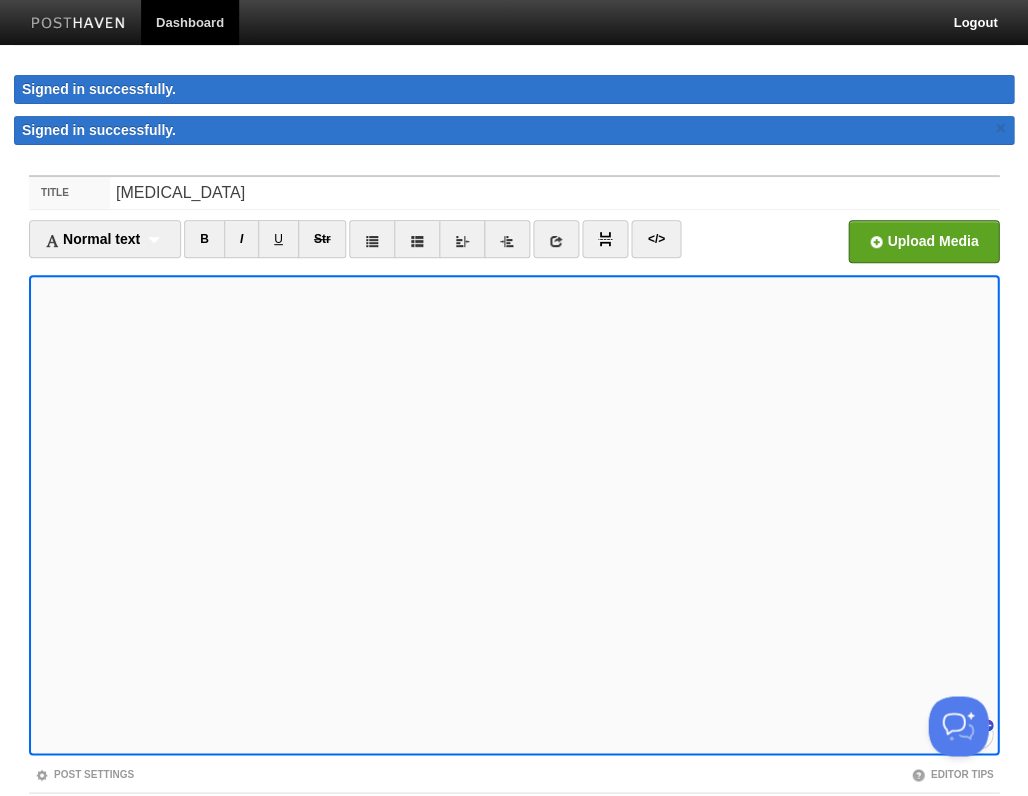 scroll, scrollTop: 950, scrollLeft: 0, axis: vertical 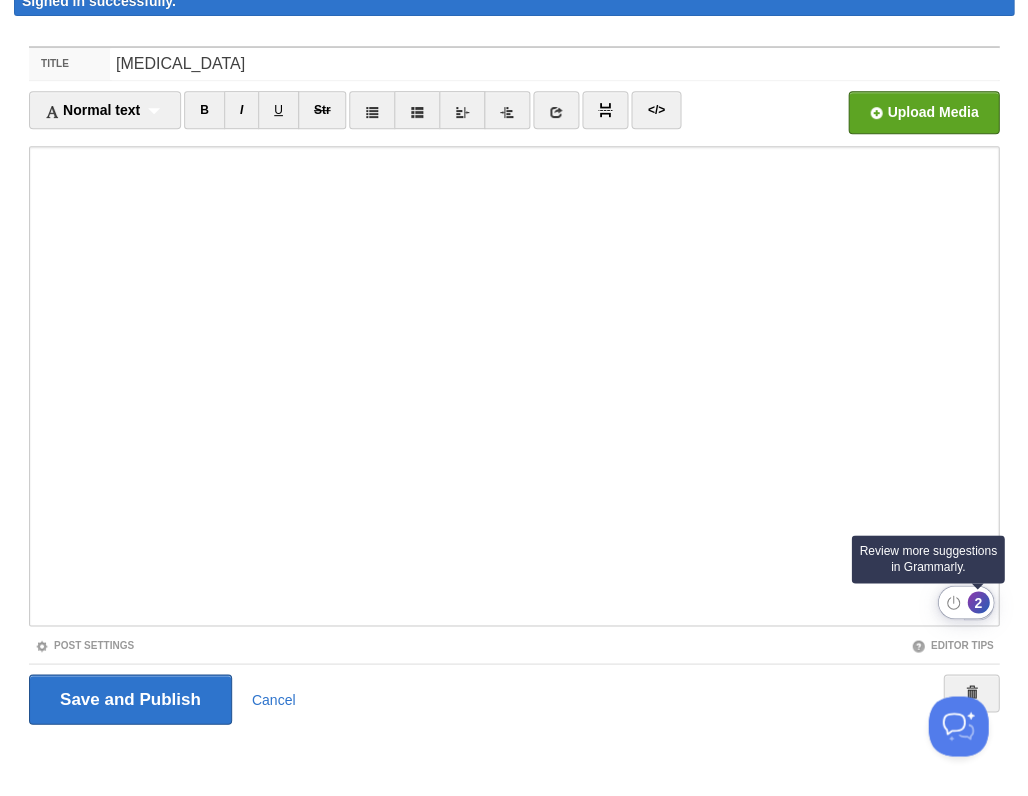 click on "2" 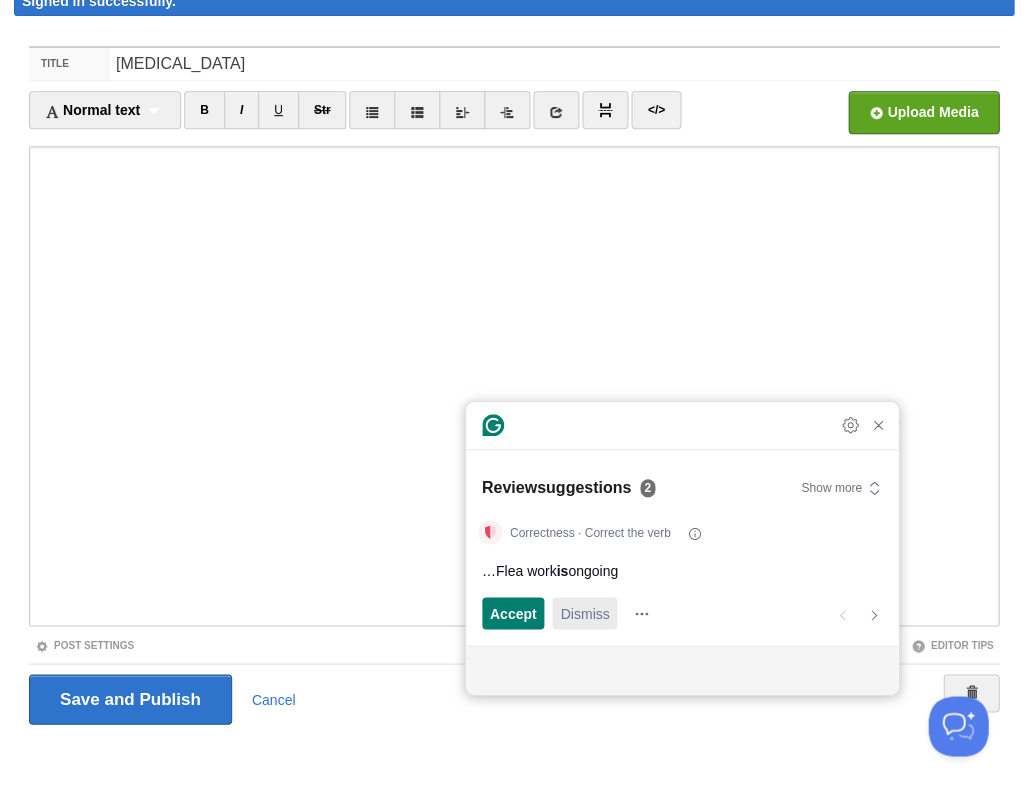 click on "Dismiss" at bounding box center [584, 613] 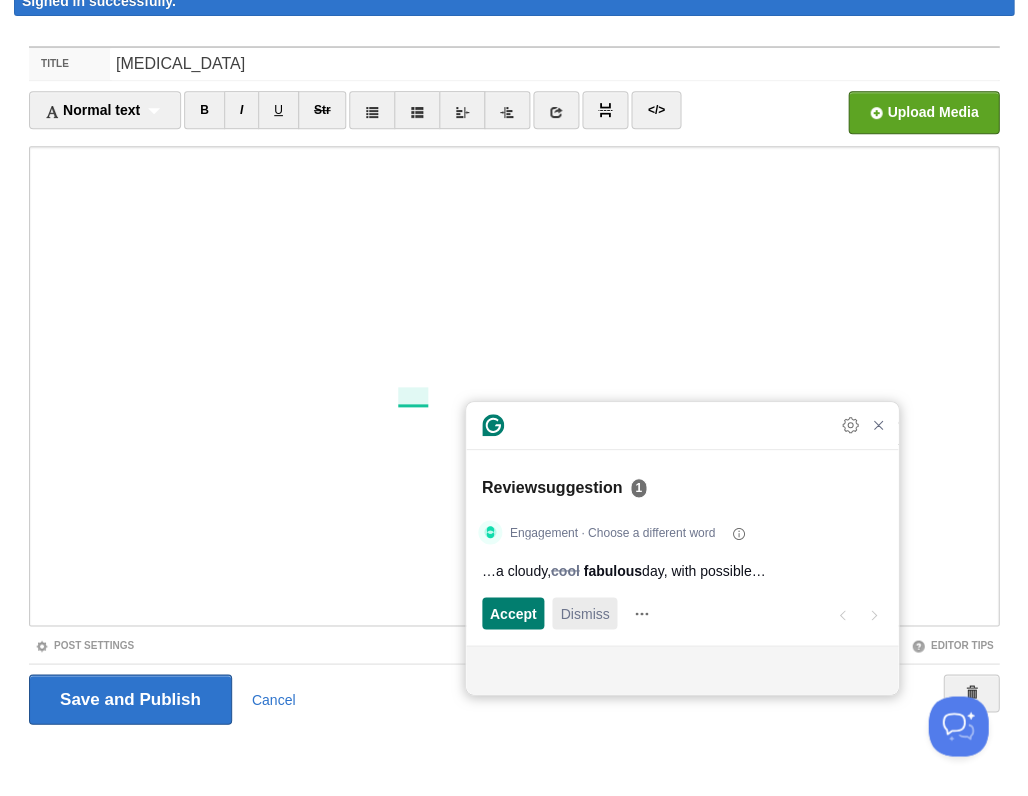 click on "Dismiss" at bounding box center [584, 613] 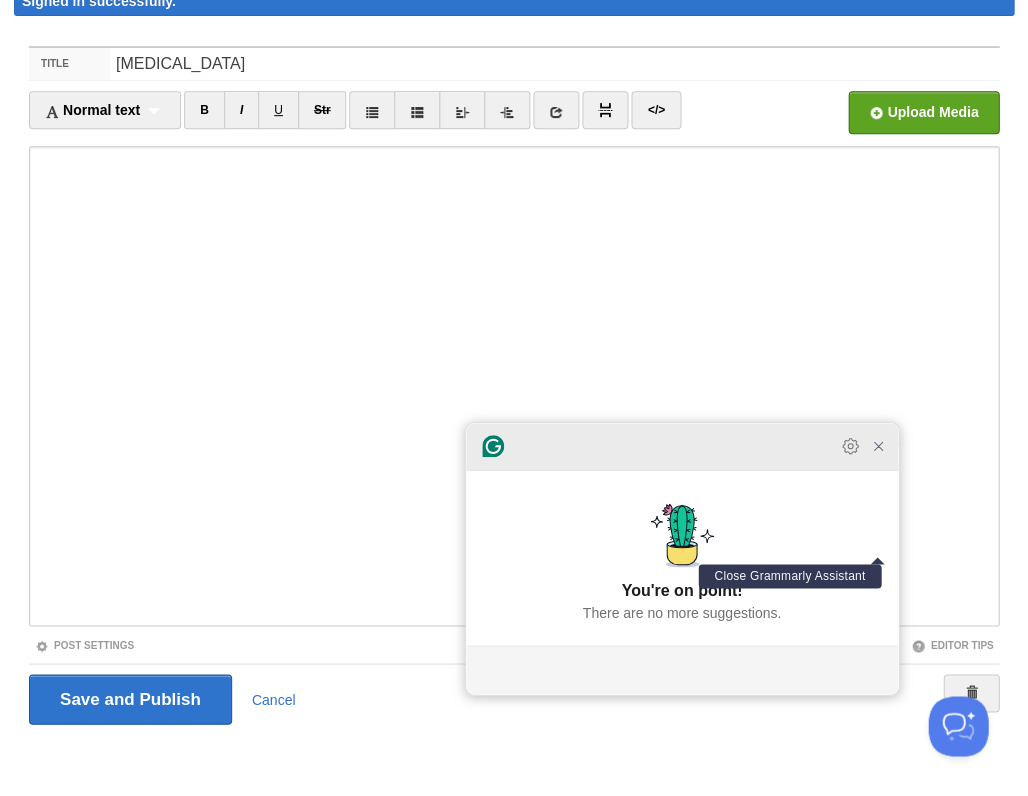 click 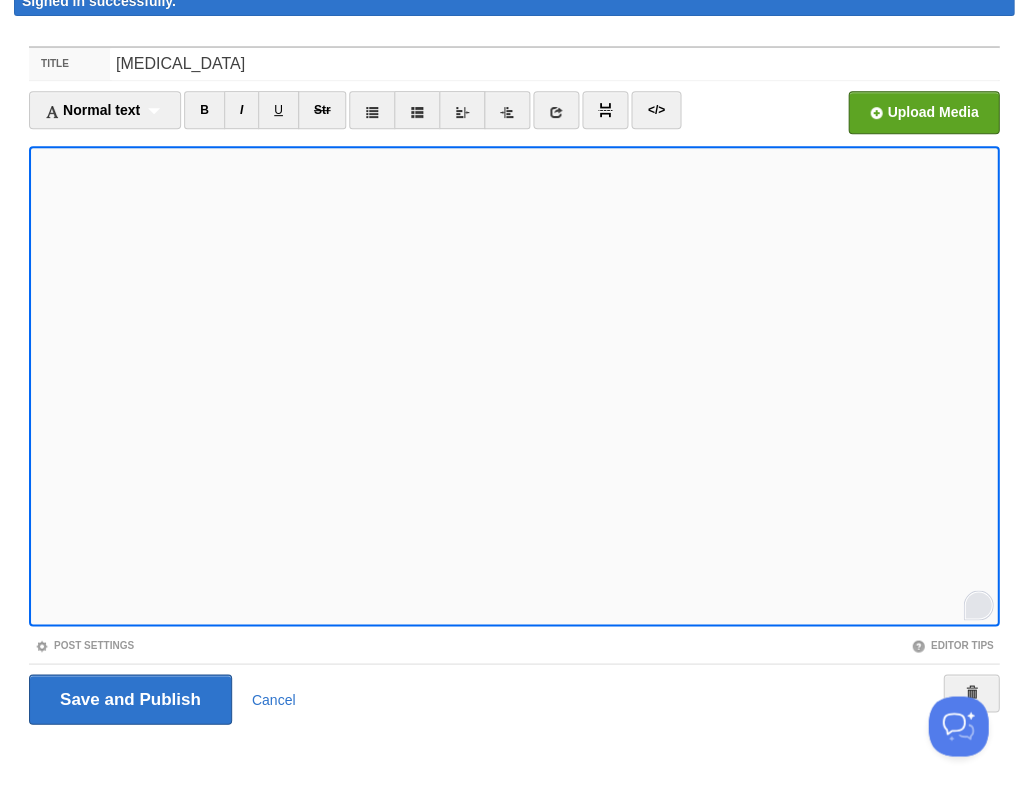 scroll, scrollTop: 0, scrollLeft: 0, axis: both 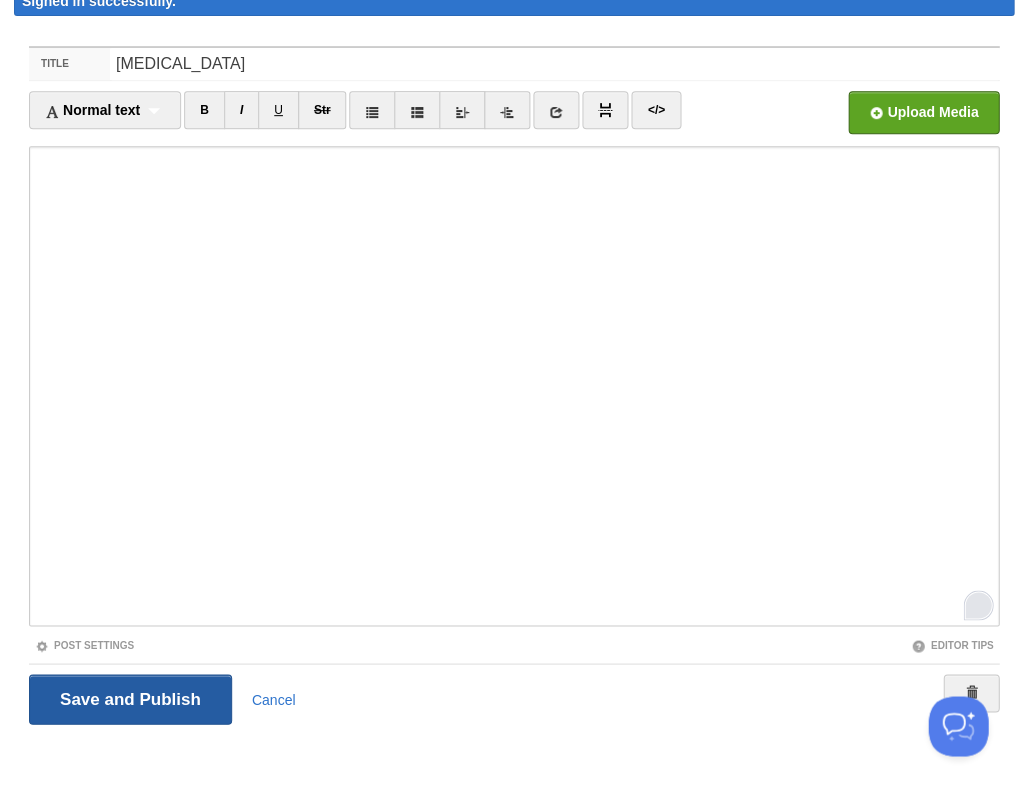 click on "Save and Publish" at bounding box center [130, 699] 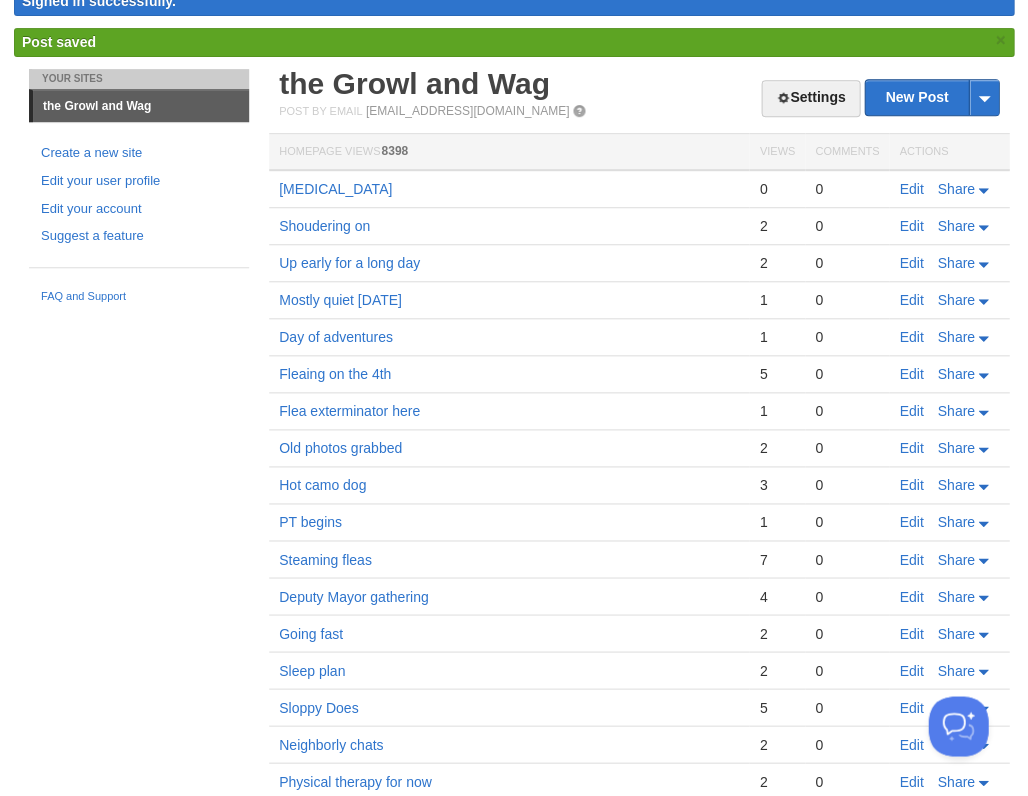 scroll, scrollTop: 0, scrollLeft: 0, axis: both 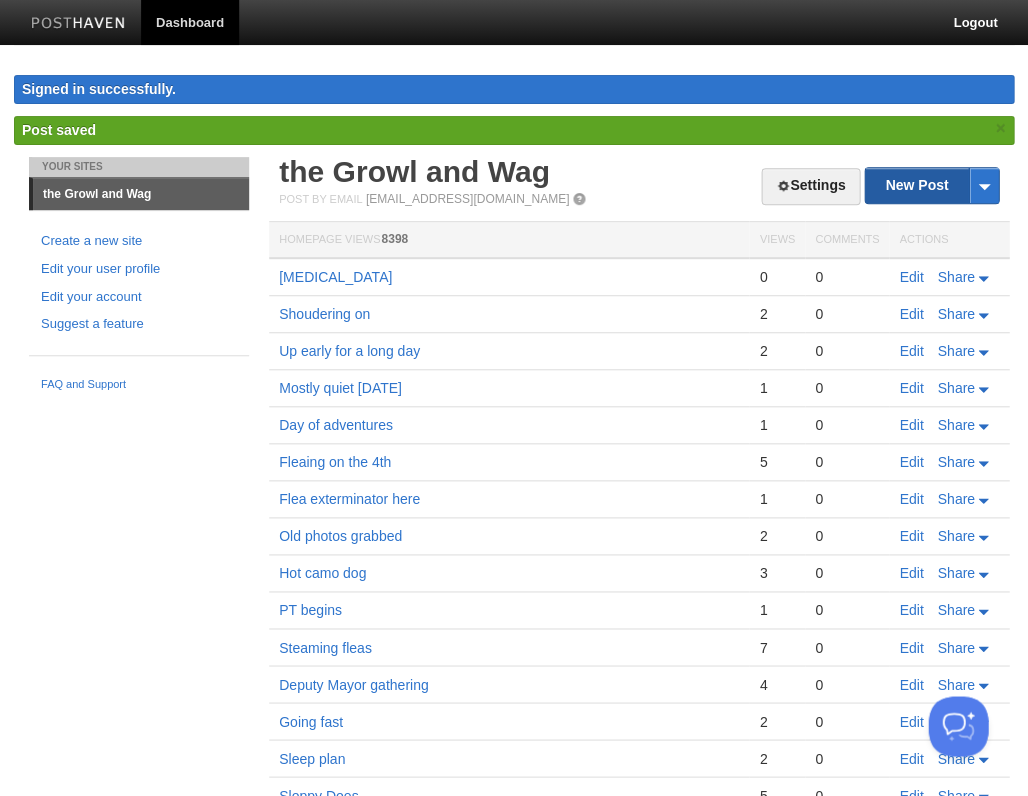 click on "New Post" at bounding box center (931, 185) 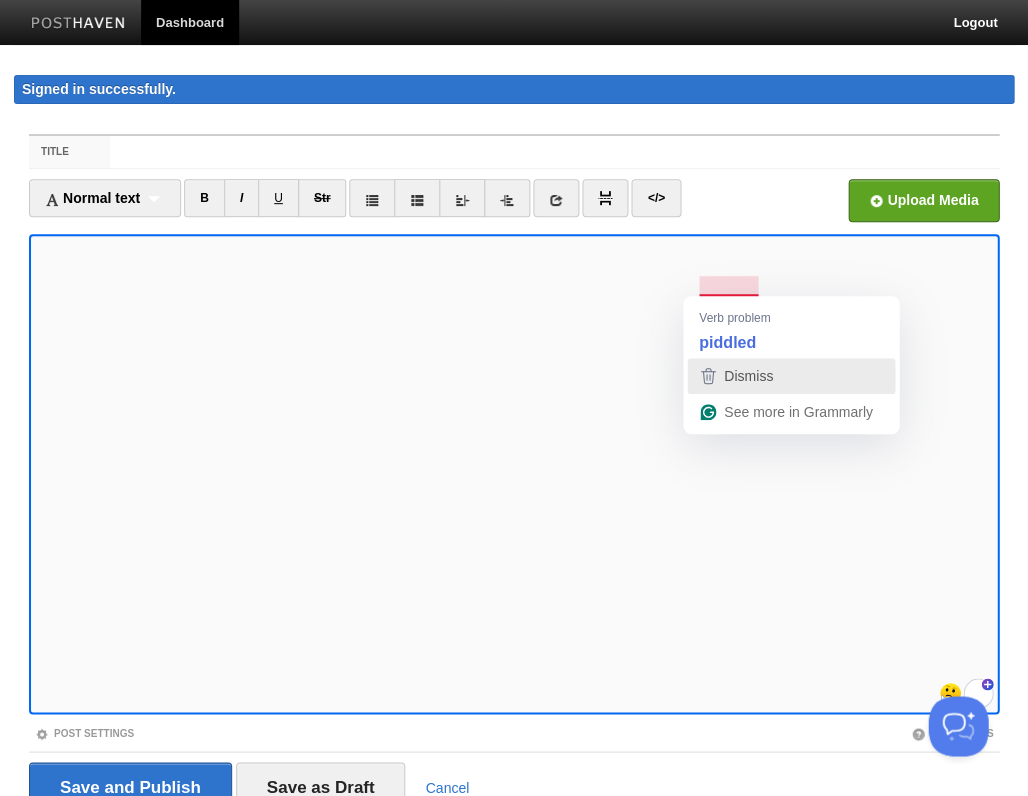 click on "Dismiss" at bounding box center [748, 376] 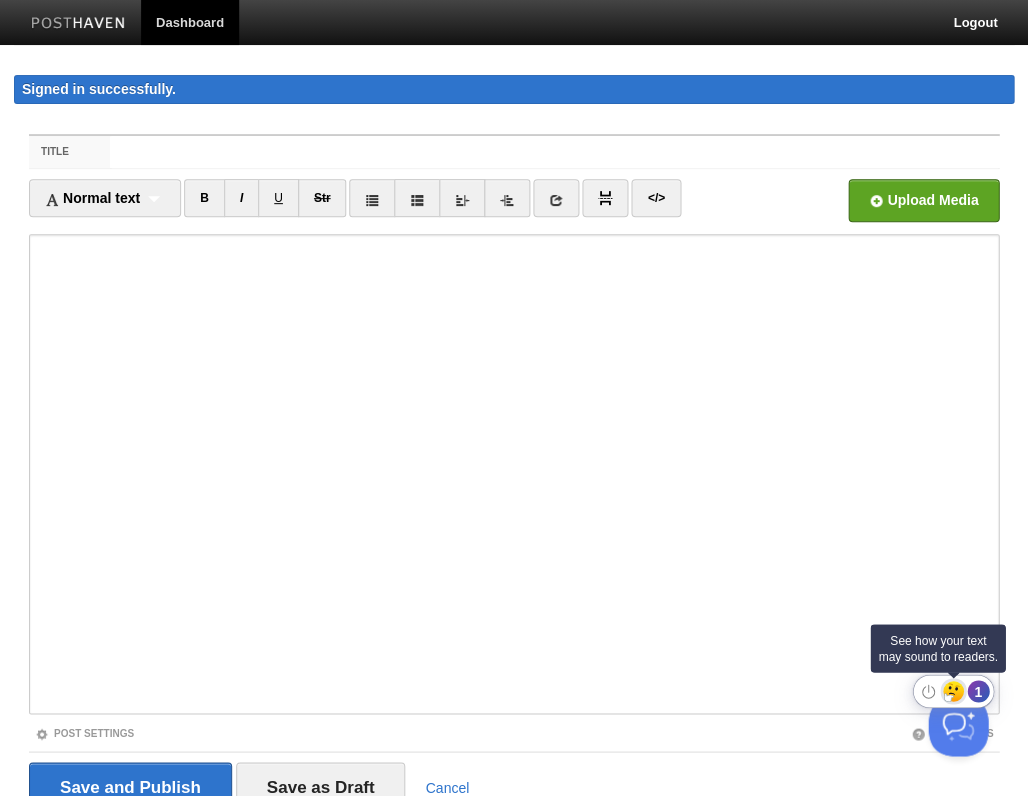 click 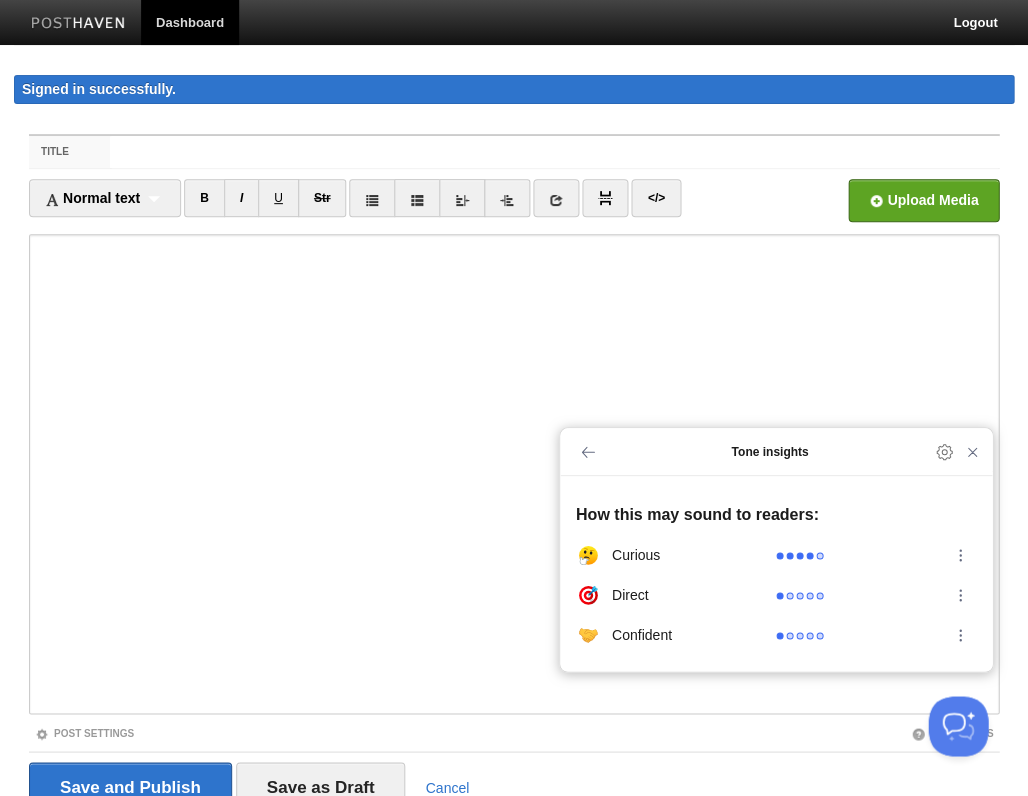 click on "Dashboard
Logout
Signed in successfully.
Signed in successfully.
×
Post saved
×
Your Sites the Growl and Wag
Create a new site
Edit your user profile
Edit your account
Suggest a feature
FAQ and Support
Title
Normal text
Normal text
Heading 1
Heading 2
Heading 3
B
I
U" at bounding box center [514, 443] 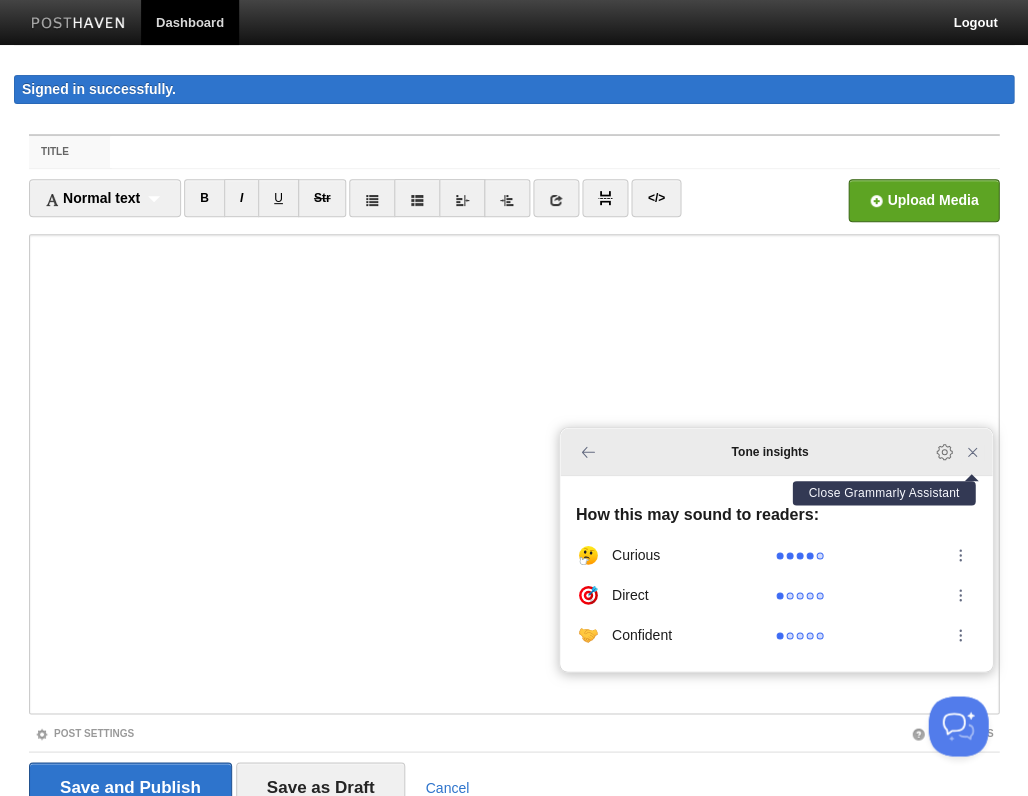 click 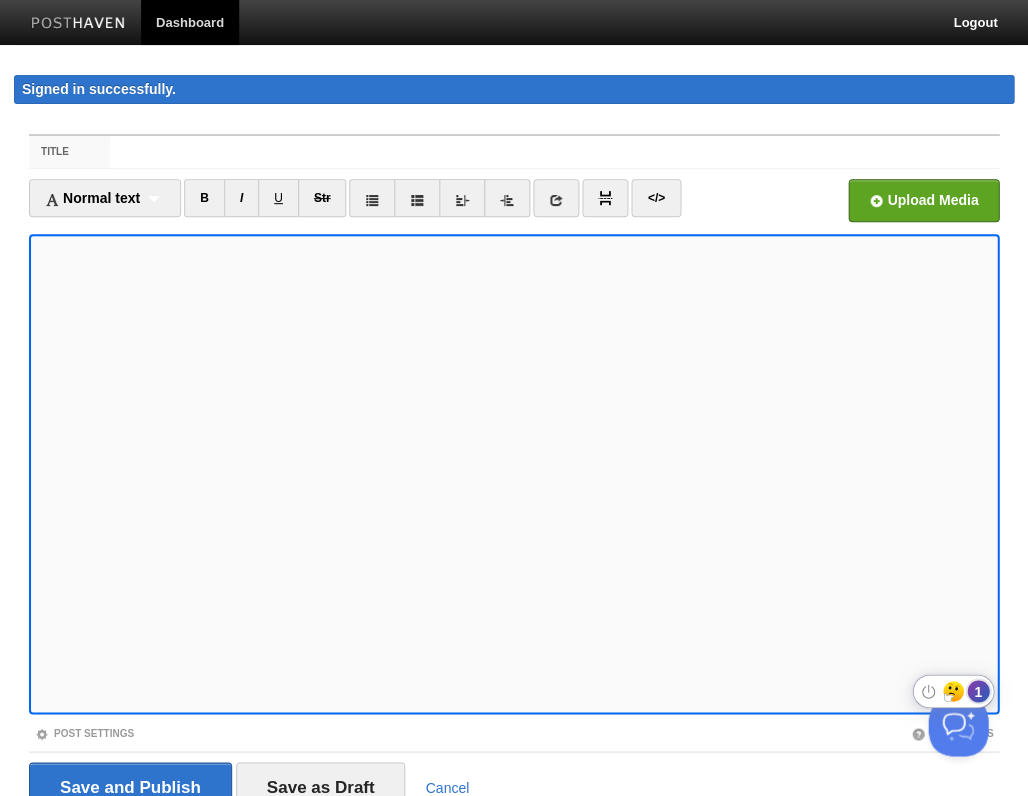 click on "1" 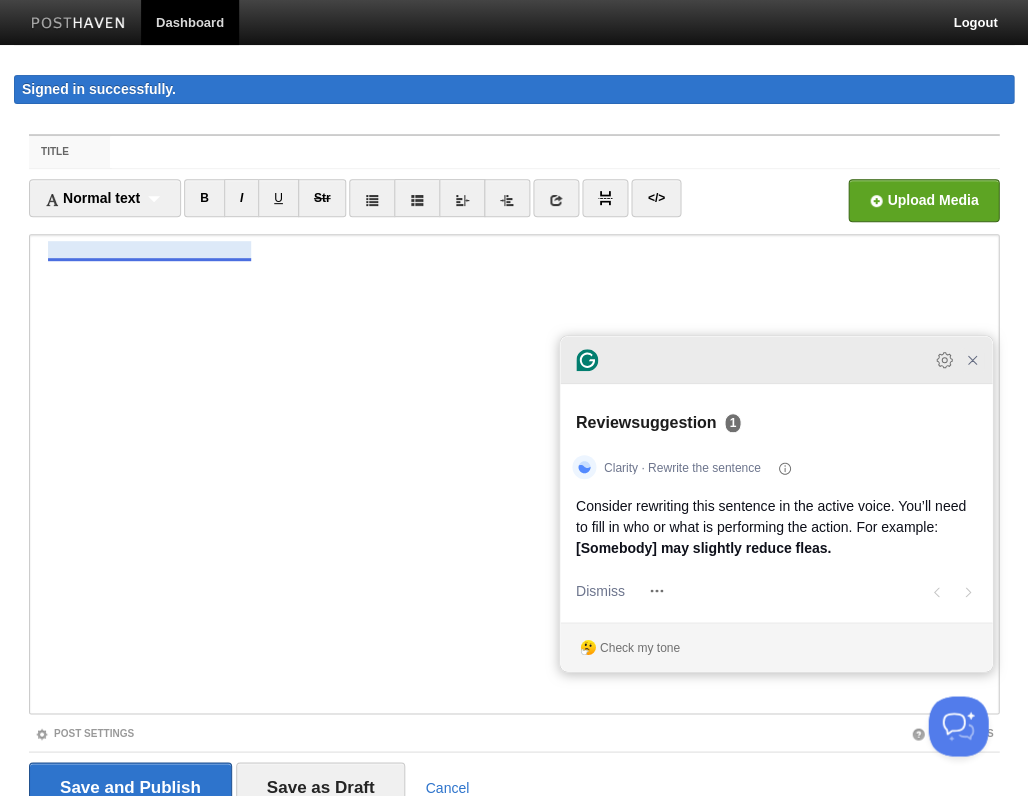 click 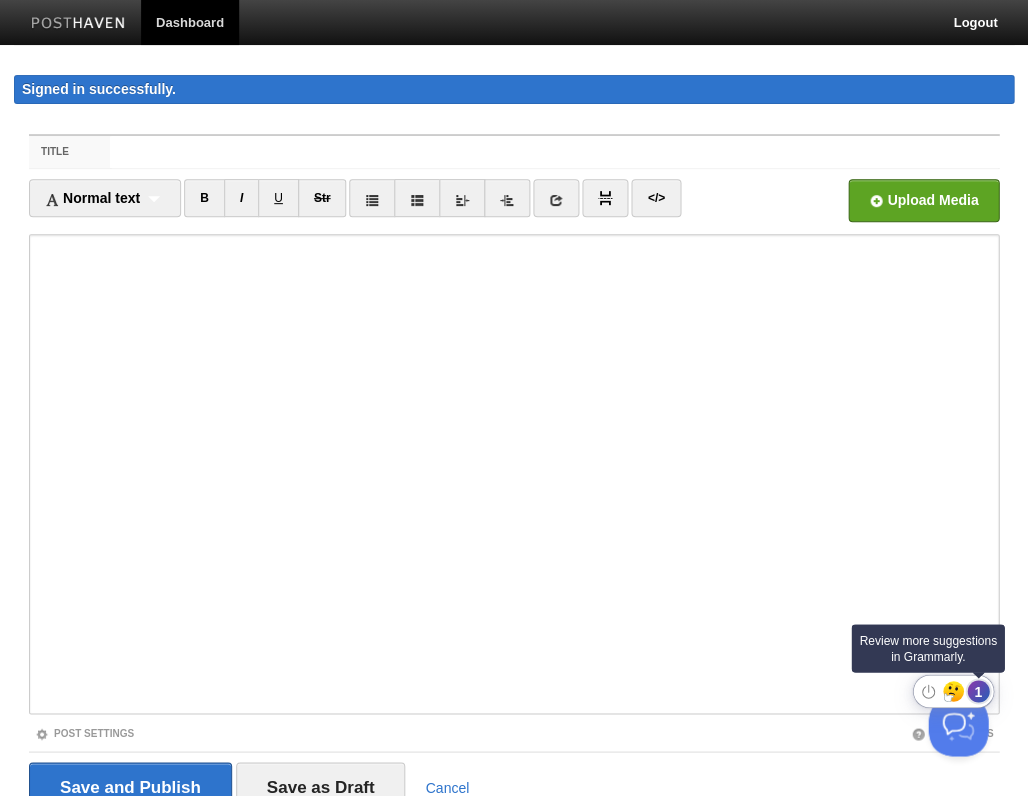 click on "1" 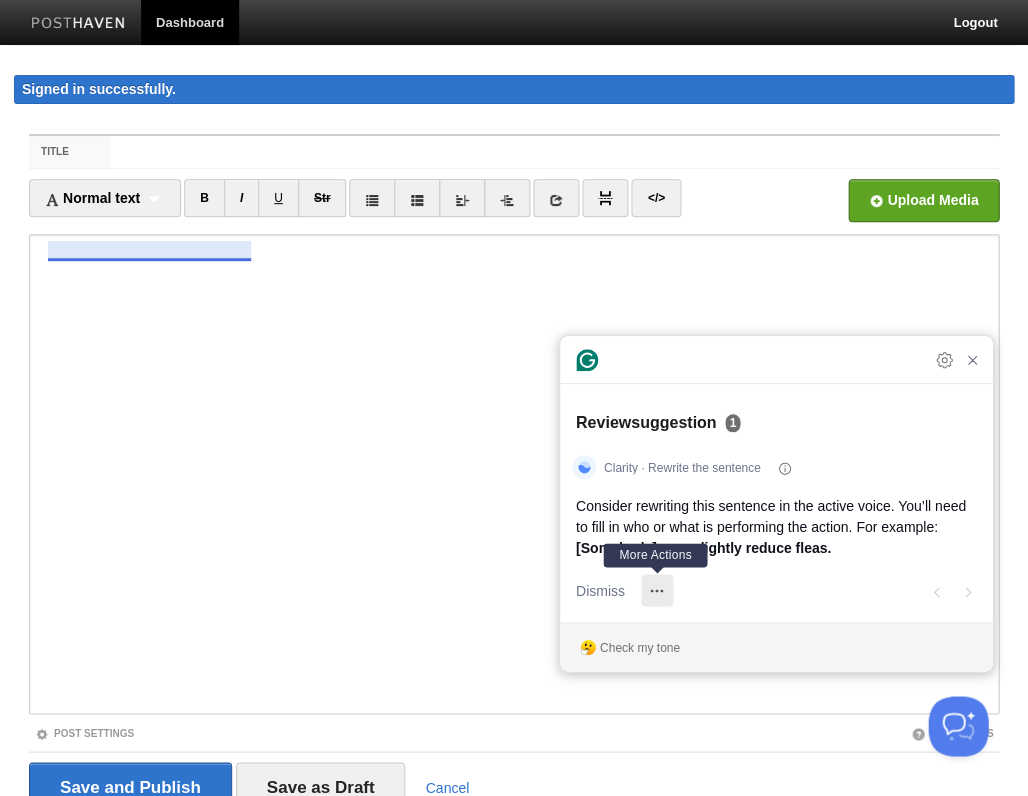 click 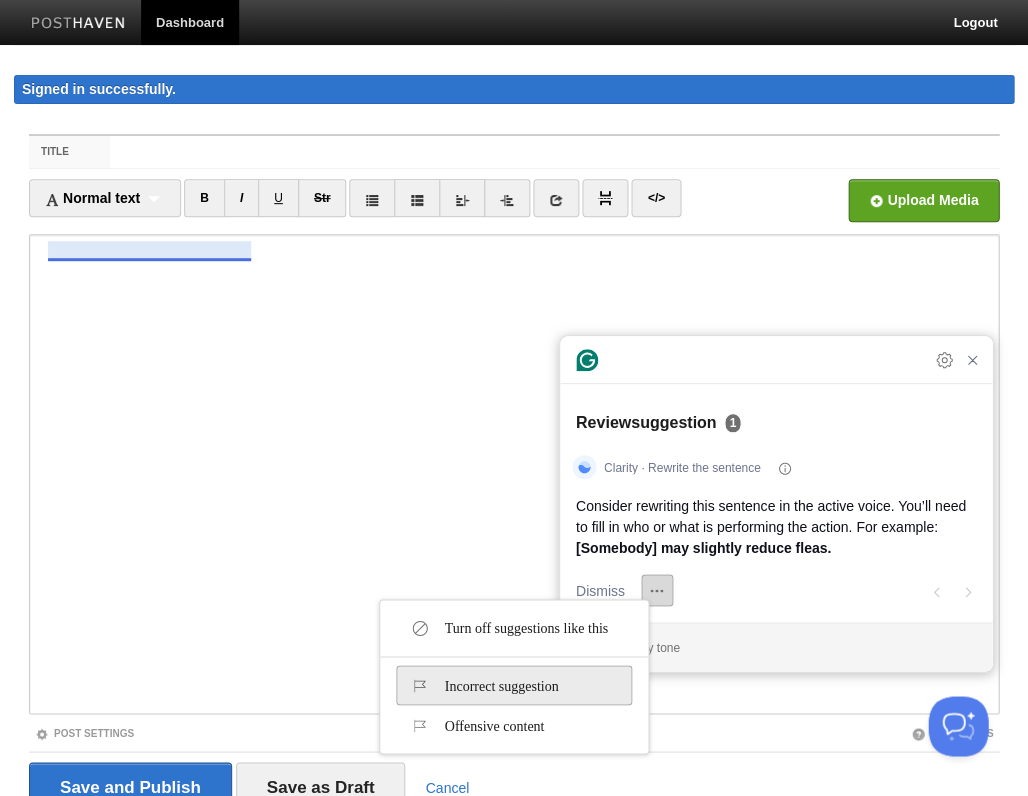 click on "Incorrect suggestion" at bounding box center [483, 685] 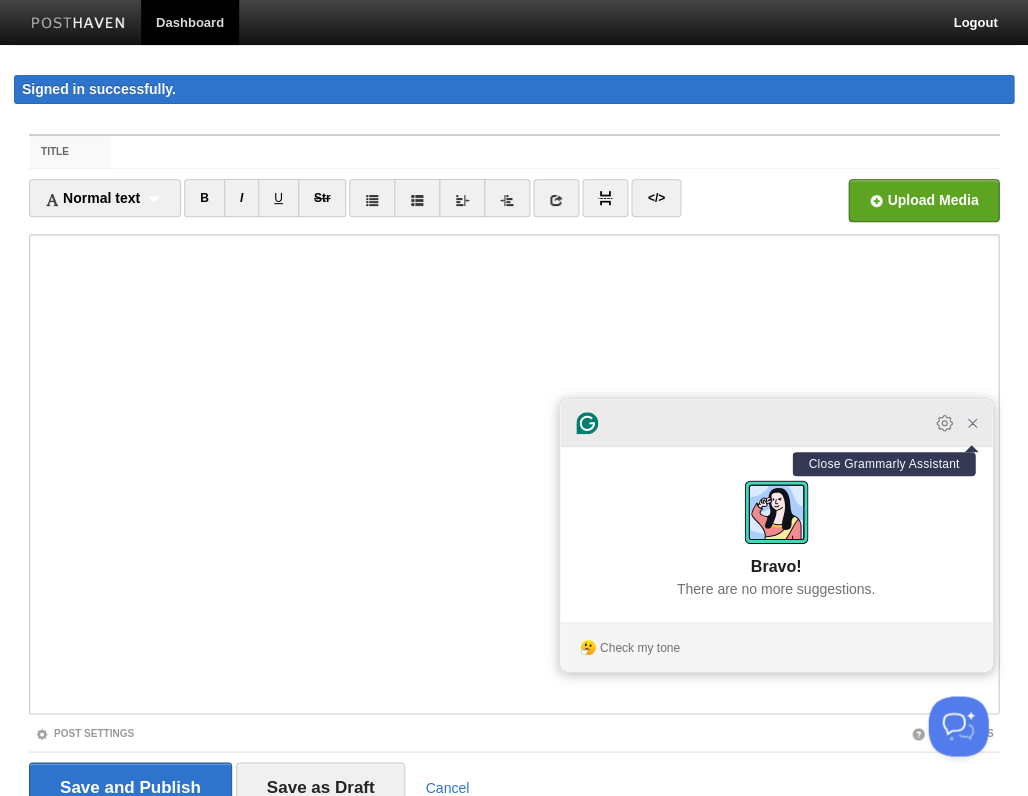 click 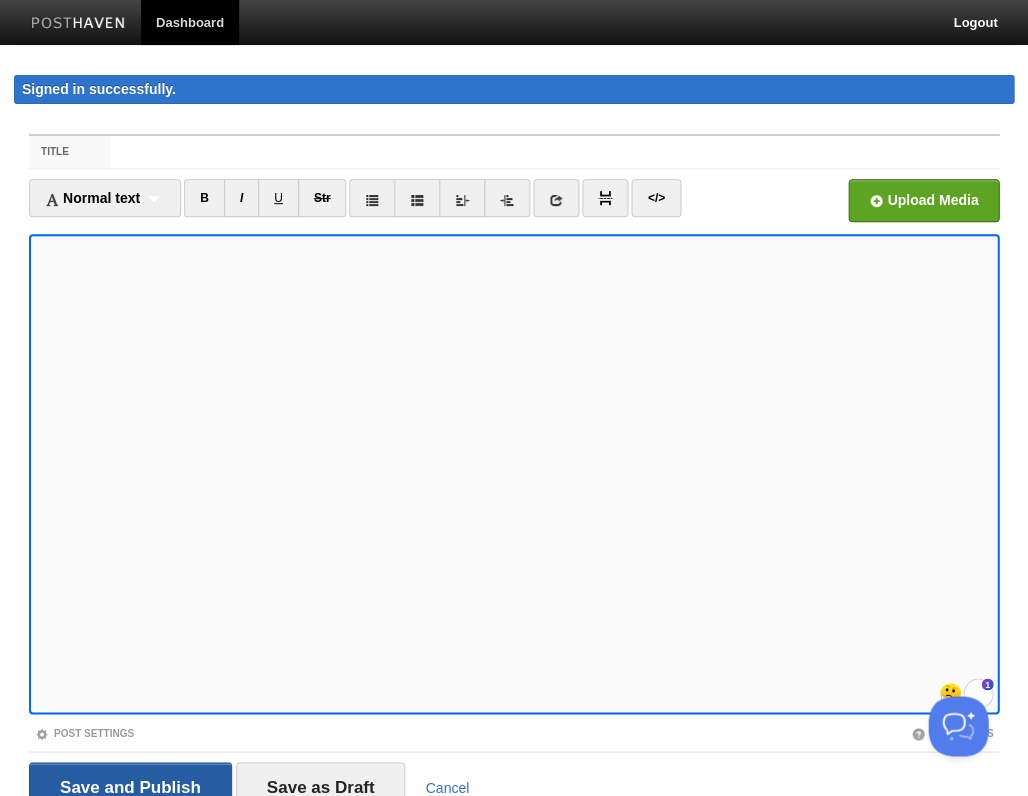 click on "Save and Publish" at bounding box center (130, 787) 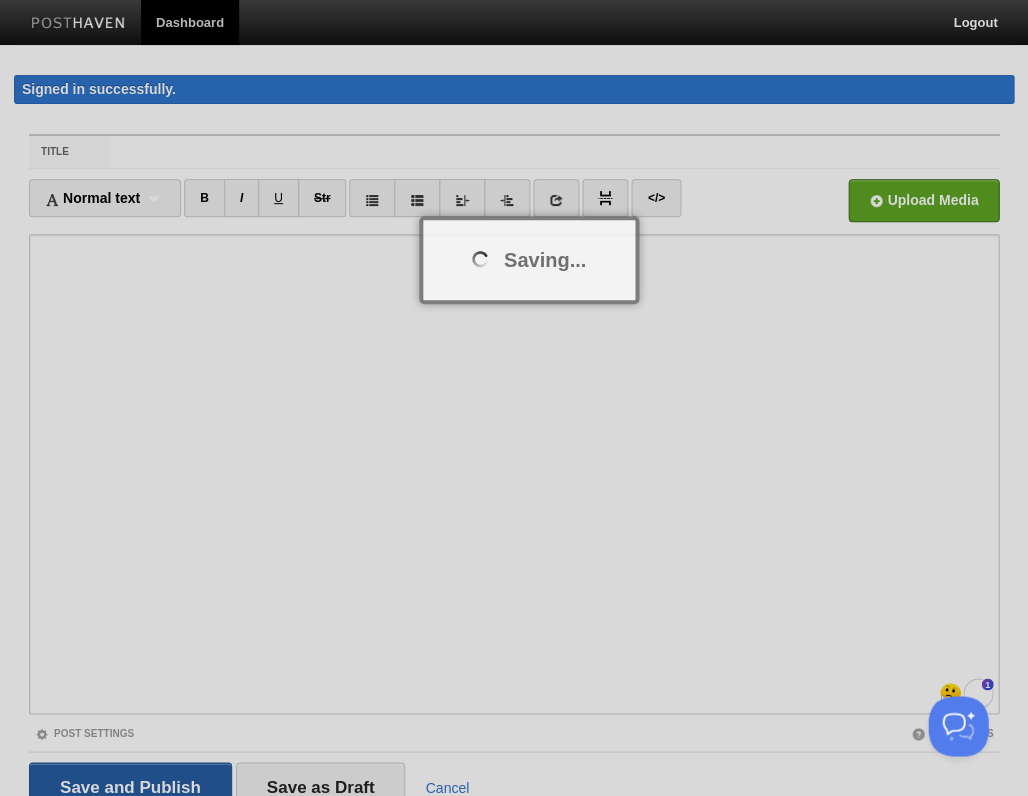 scroll, scrollTop: 13, scrollLeft: 0, axis: vertical 